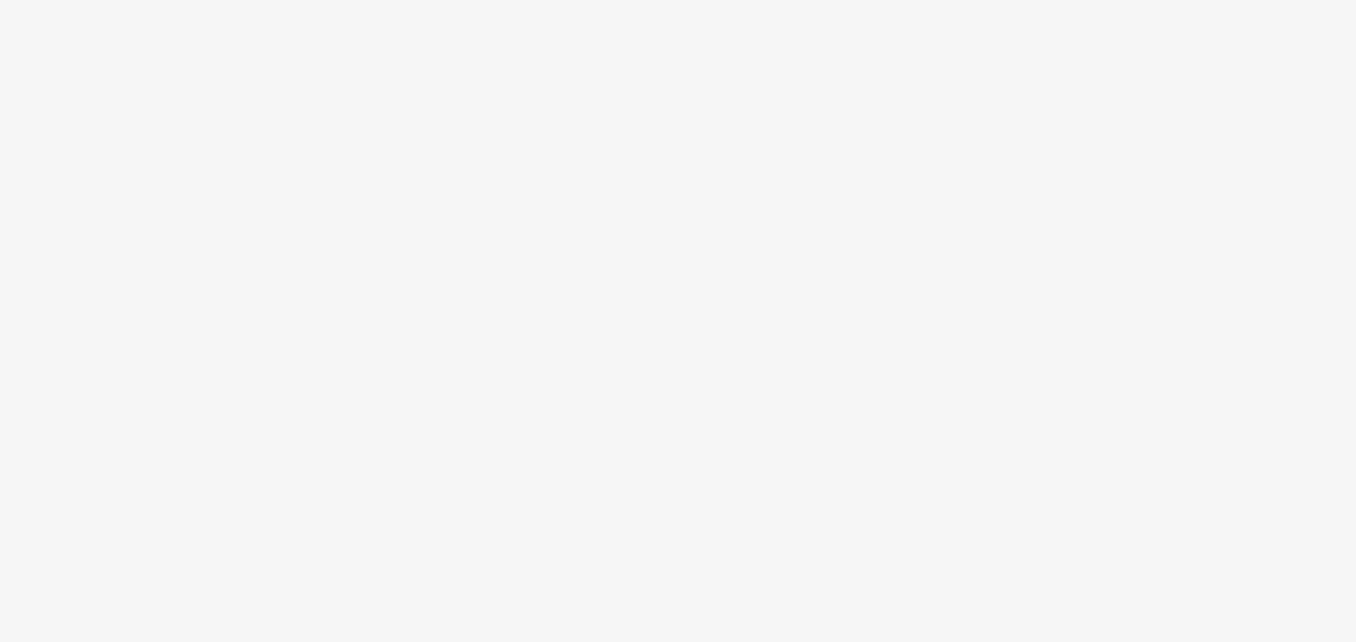 scroll, scrollTop: 0, scrollLeft: 0, axis: both 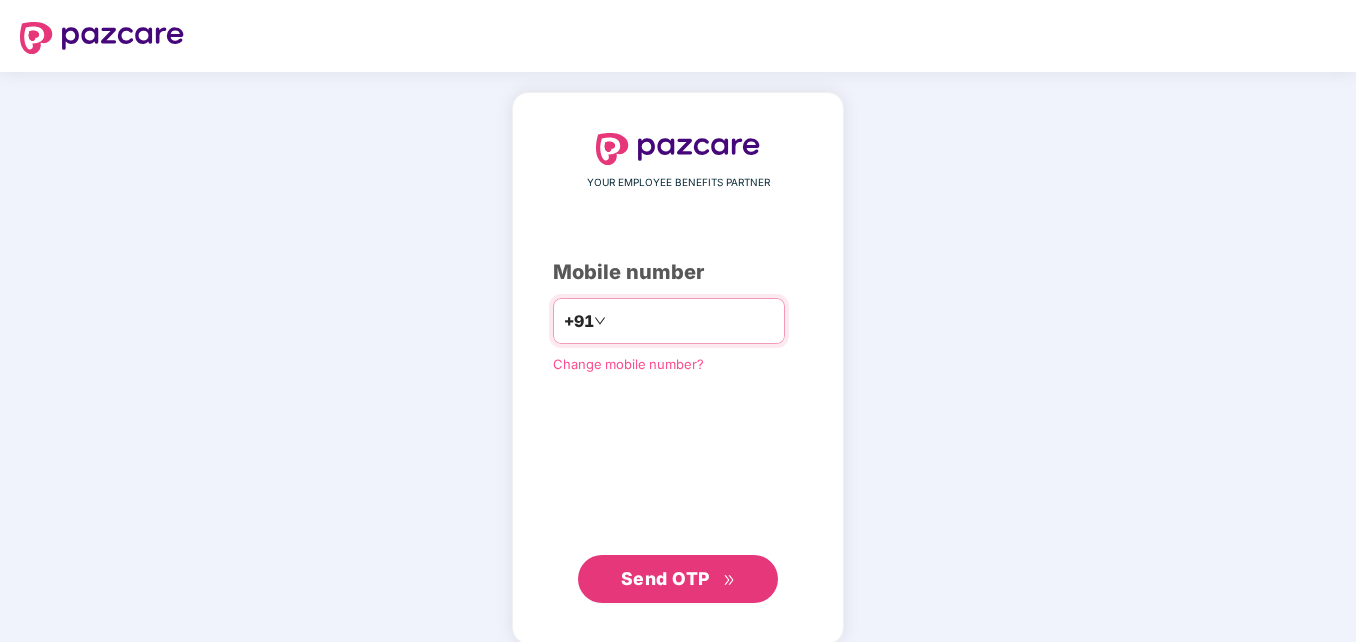 click on "+91" at bounding box center (669, 321) 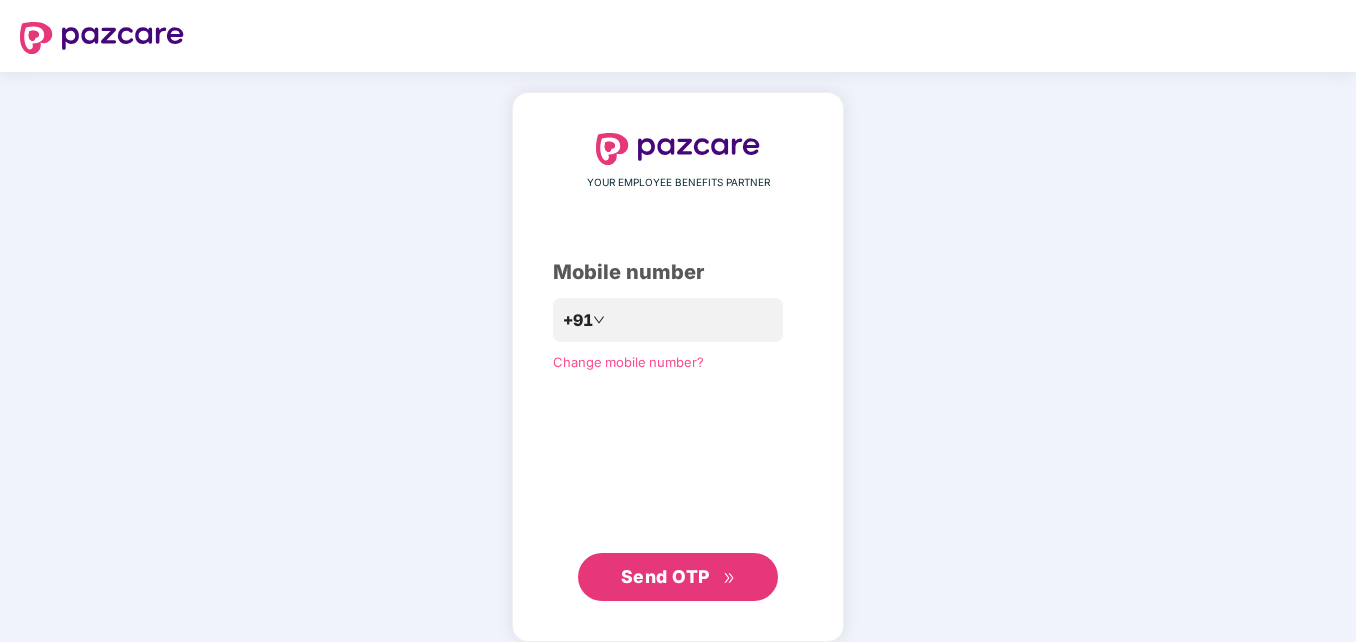 click on "Send OTP" at bounding box center [665, 576] 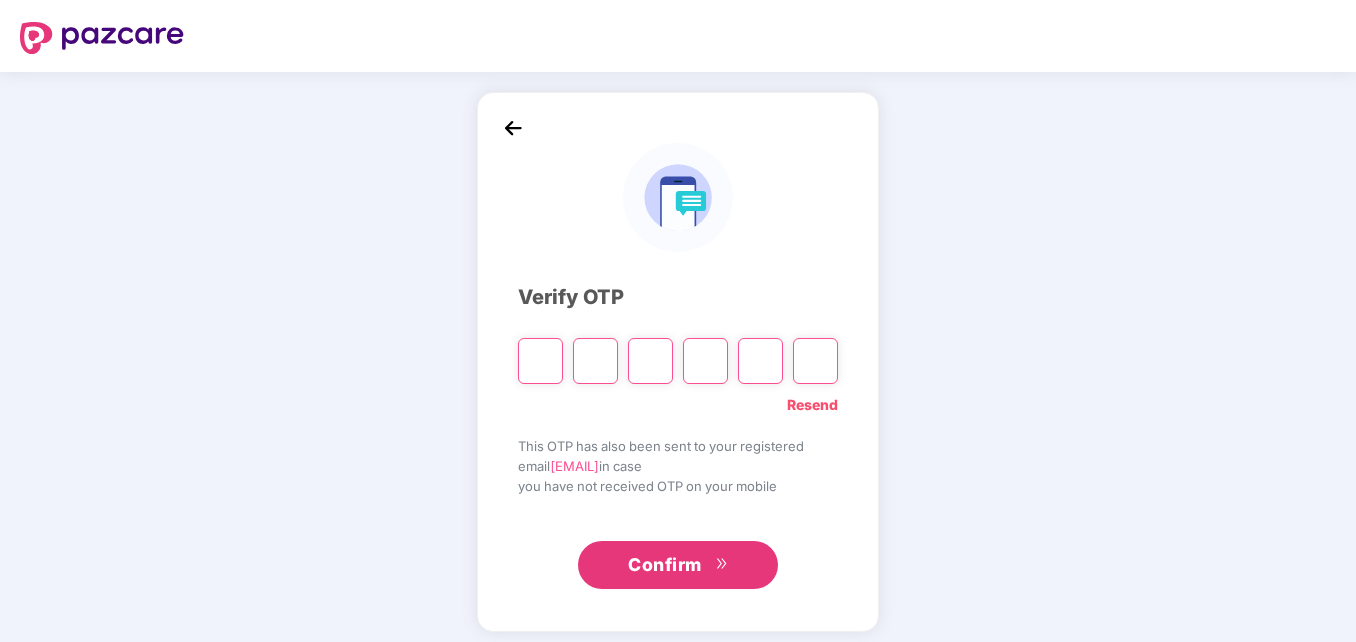 type on "*" 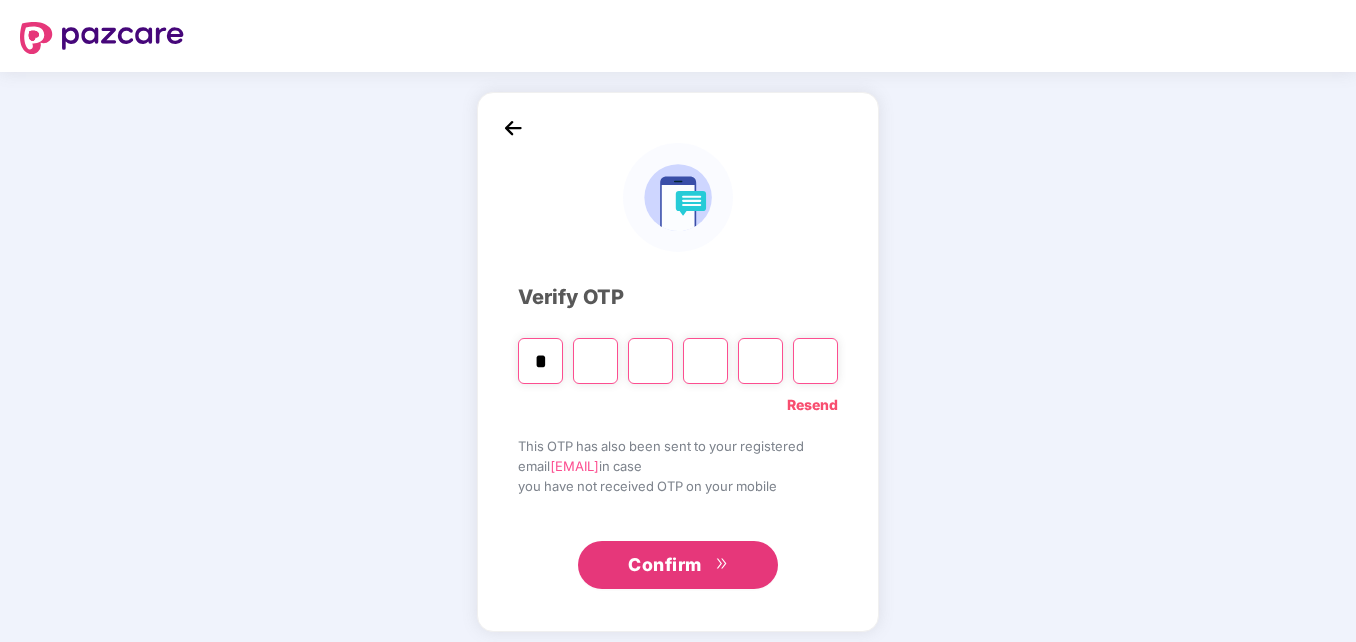 type on "*" 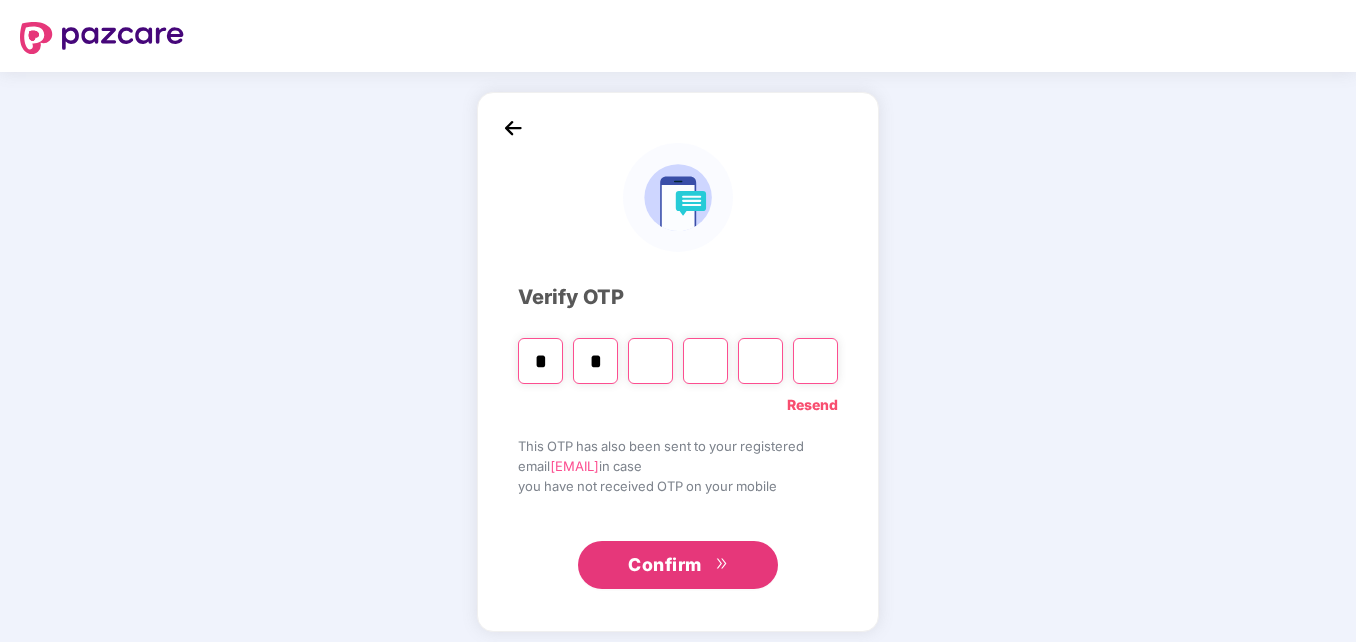 type on "*" 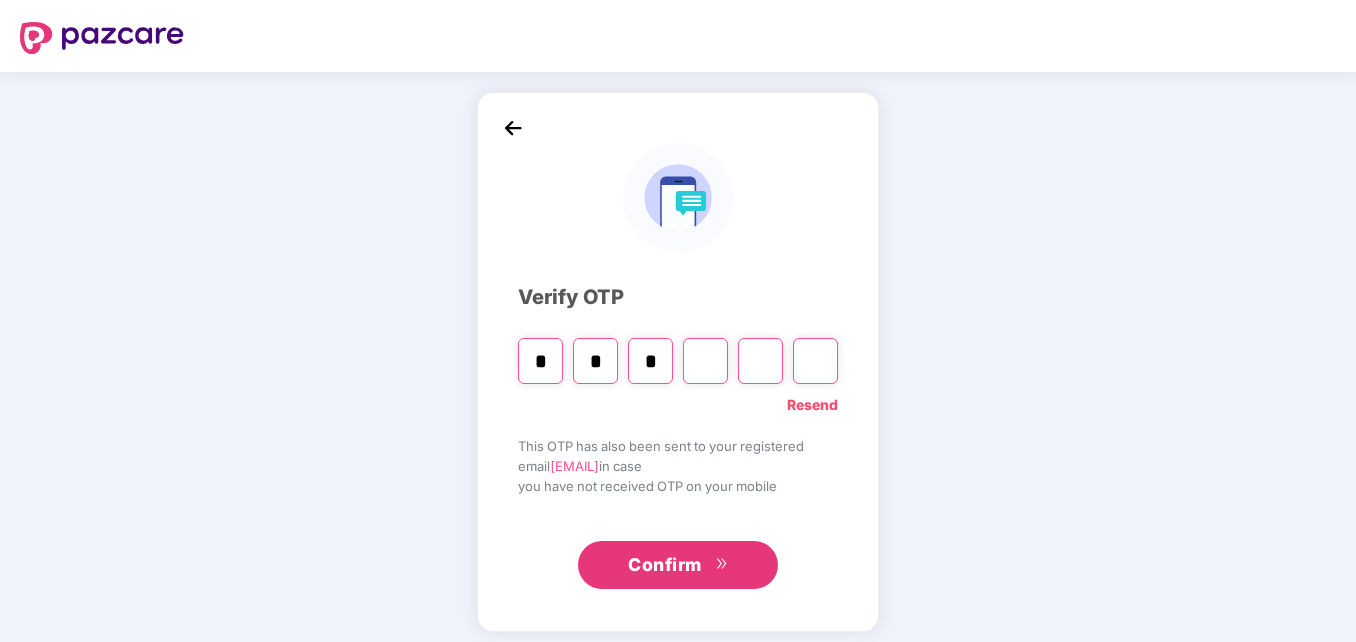 type on "*" 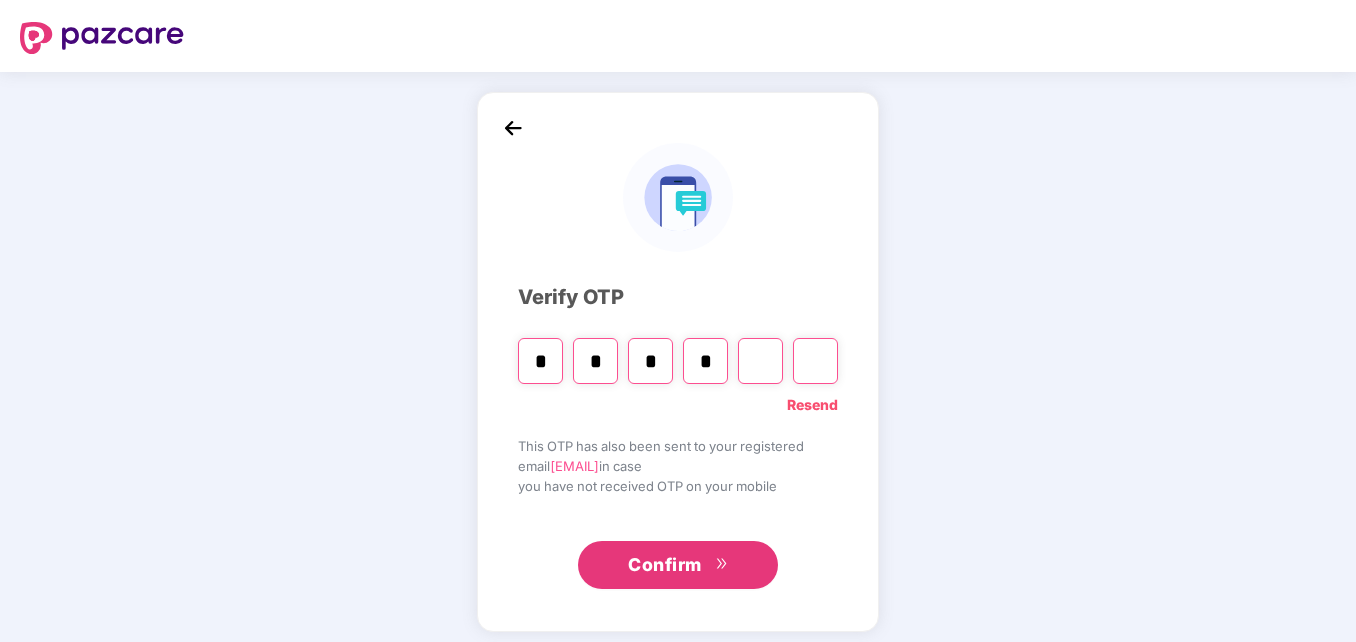 type on "*" 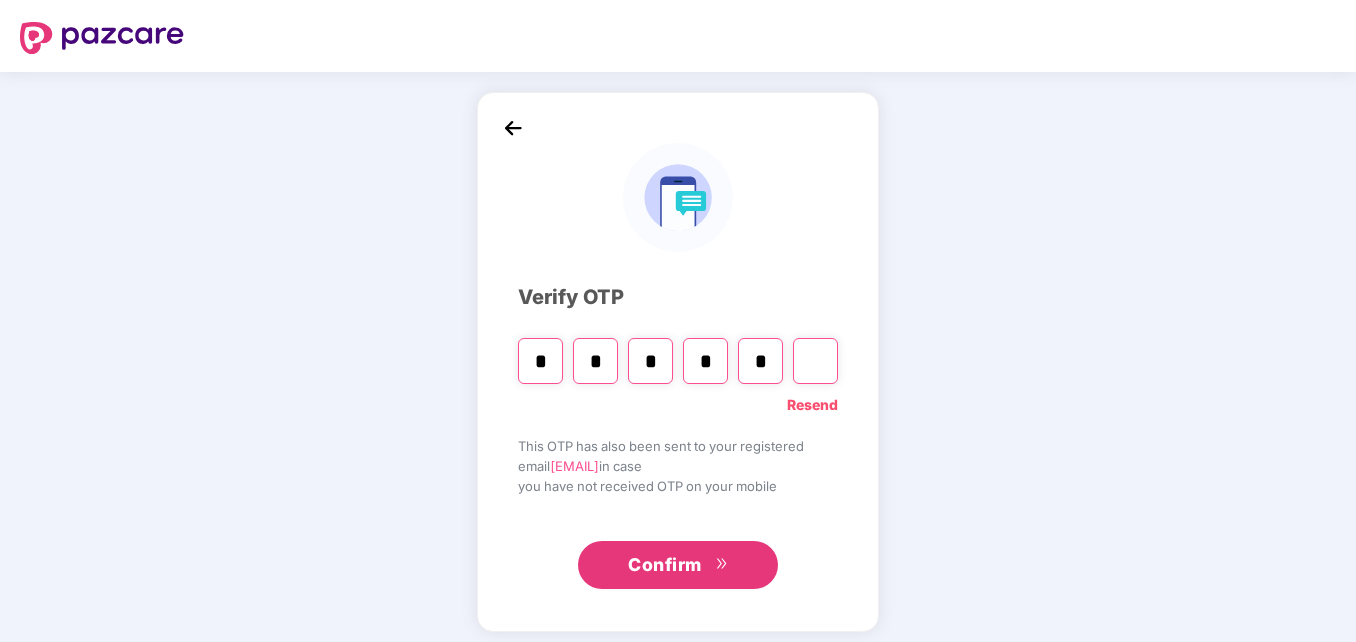 type on "*" 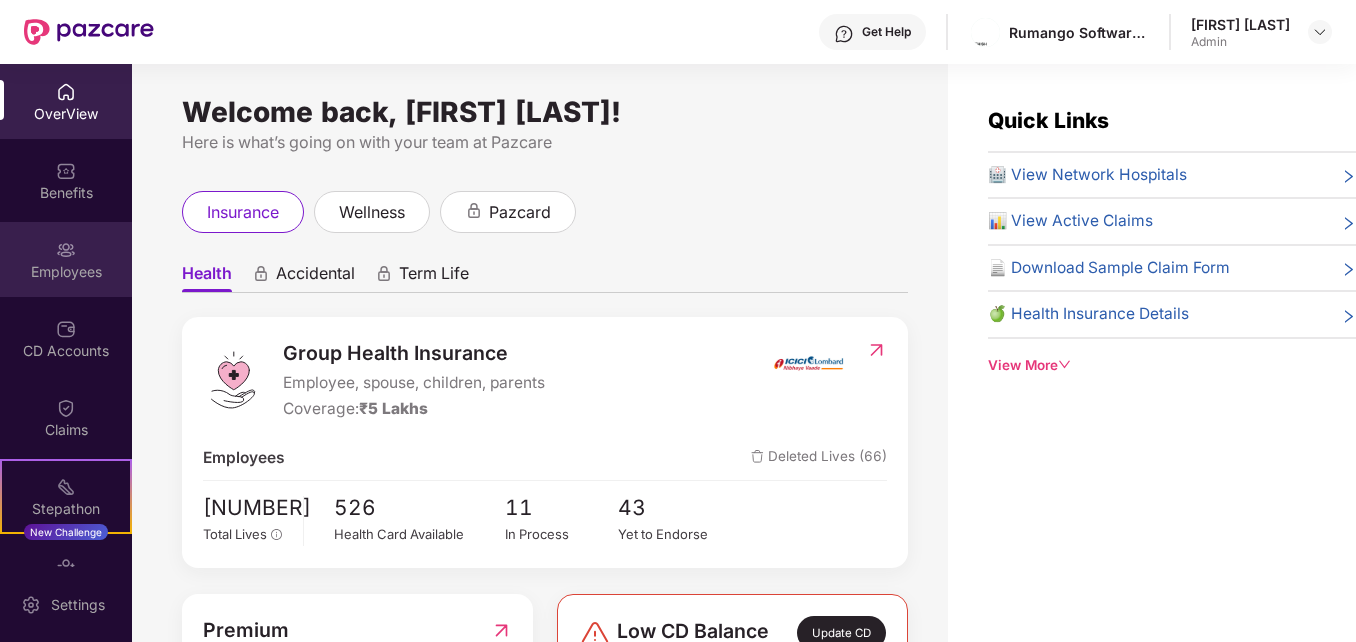 click on "Employees" at bounding box center [66, 259] 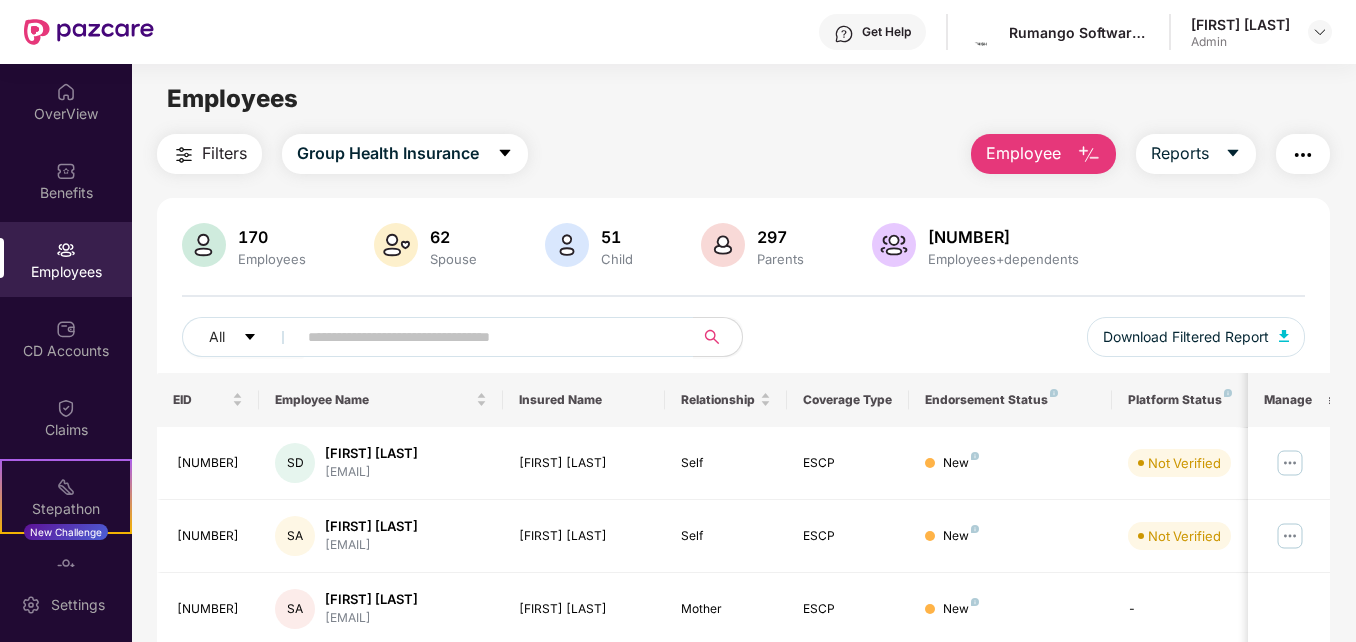 click at bounding box center (1089, 155) 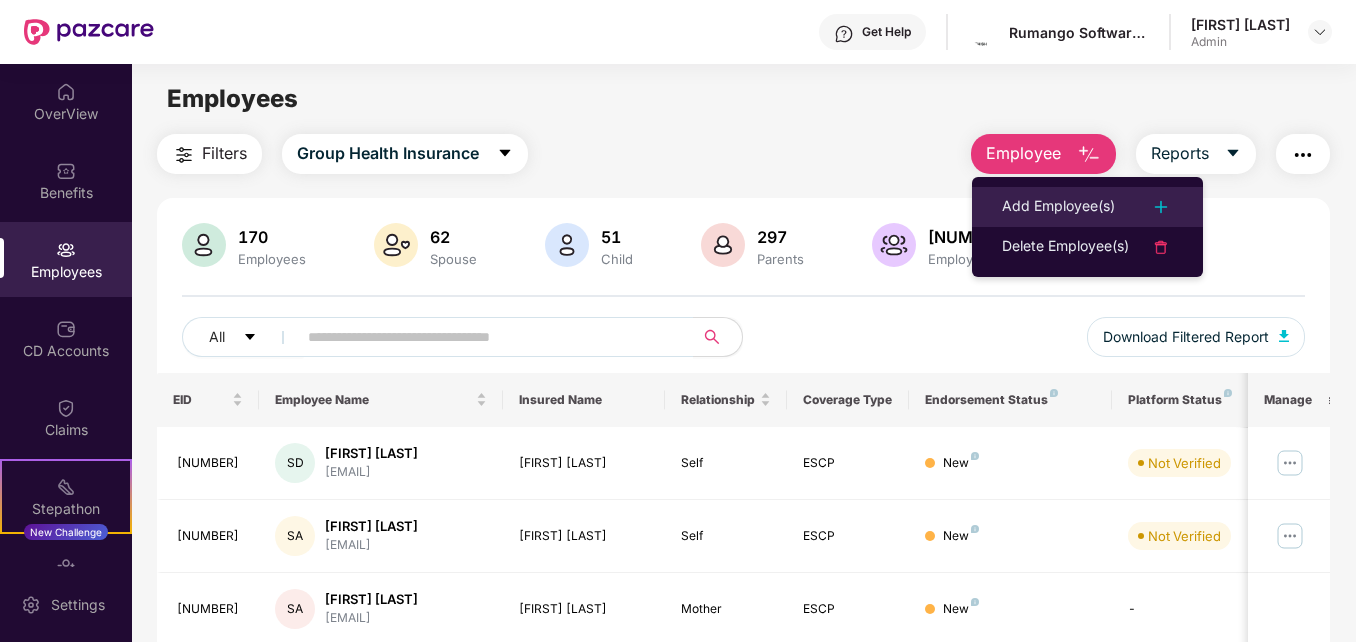 click at bounding box center [1161, 207] 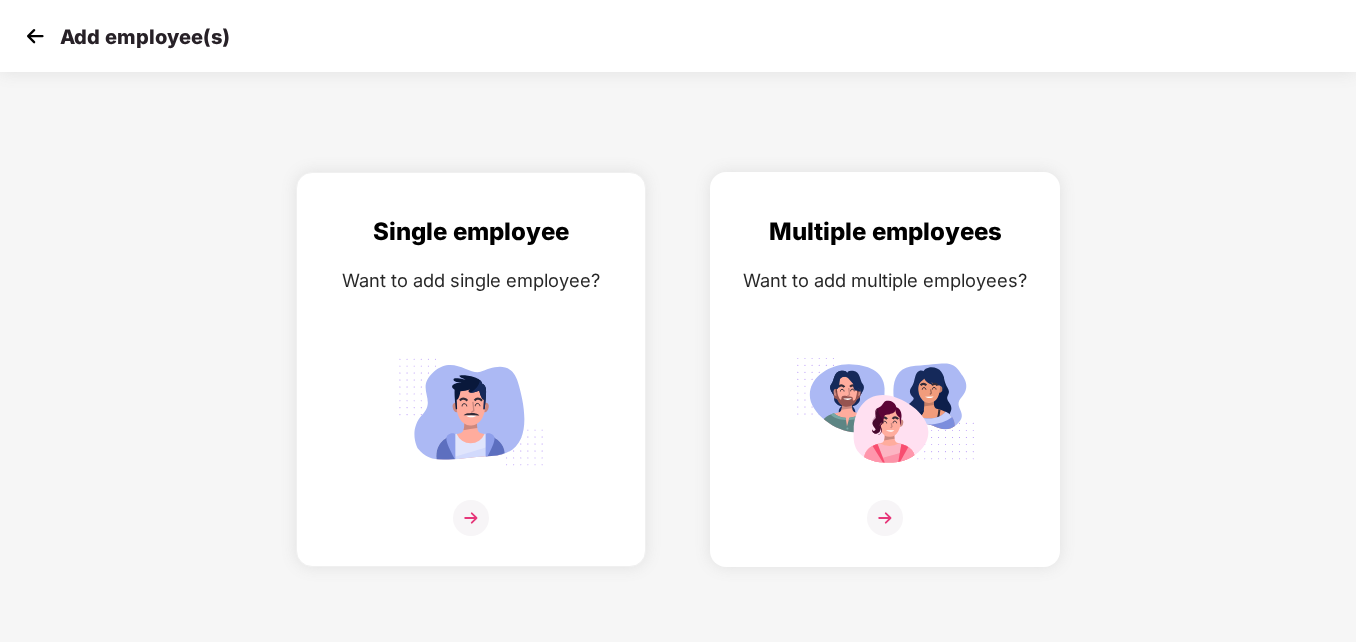 click at bounding box center [885, 411] 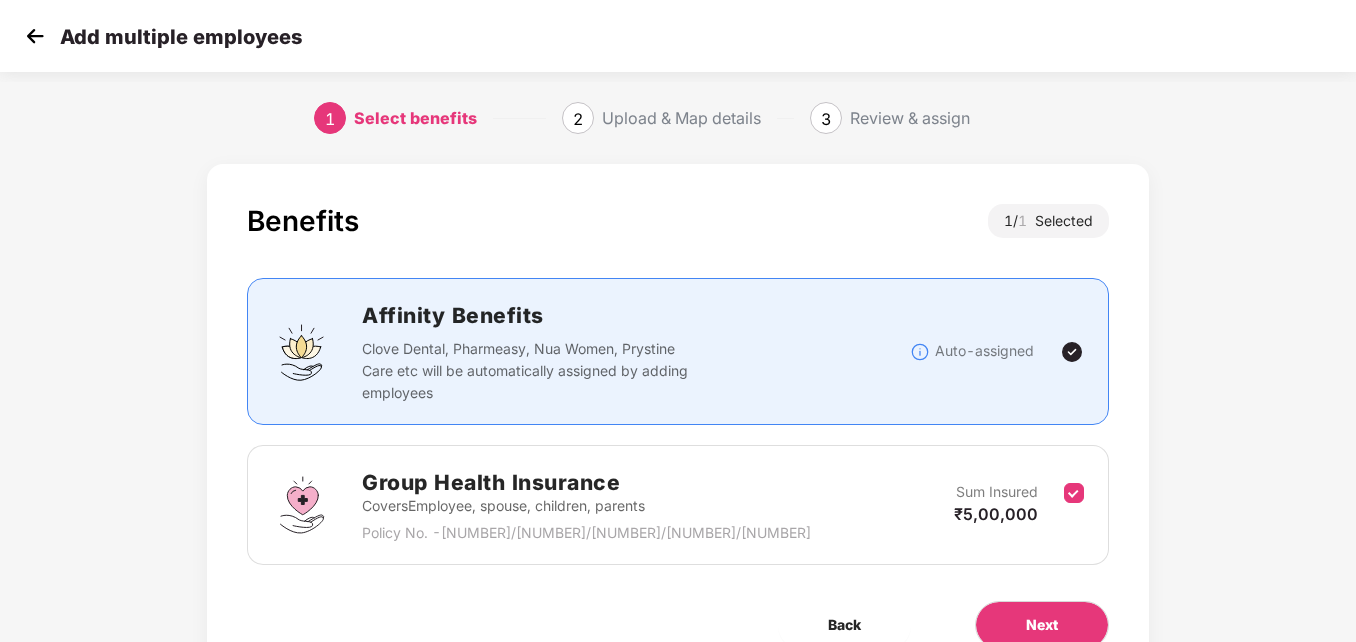 scroll, scrollTop: 97, scrollLeft: 0, axis: vertical 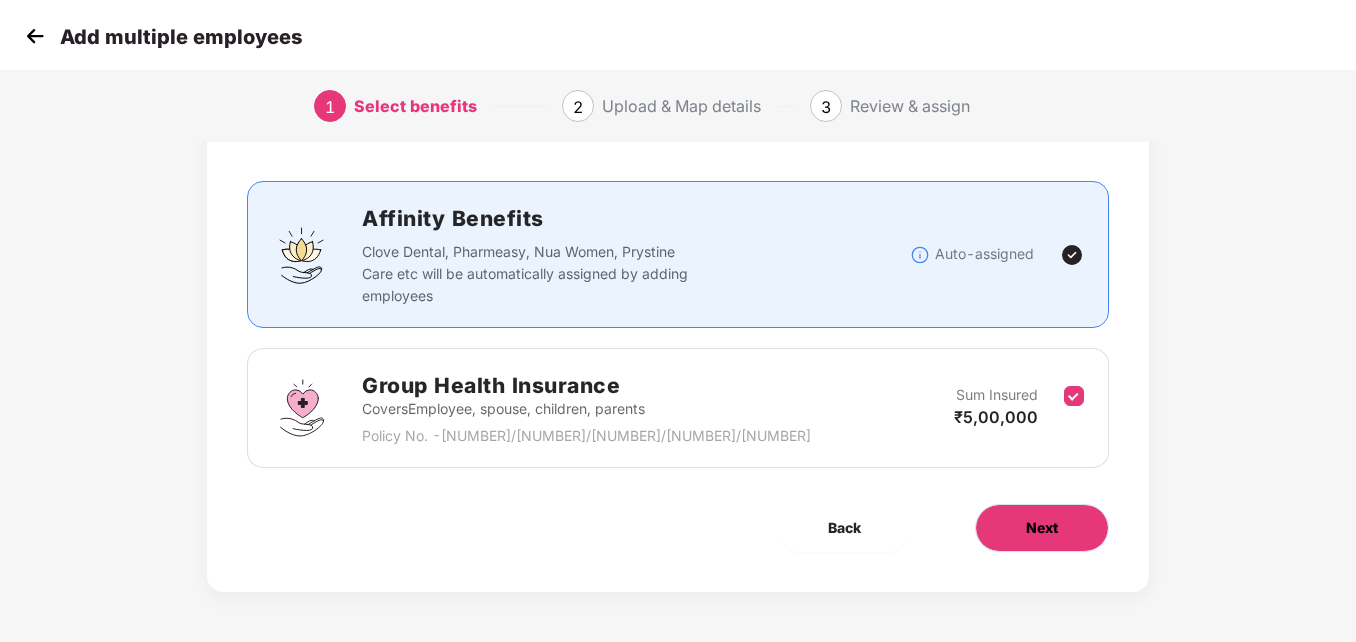 click on "Next" at bounding box center (1042, 528) 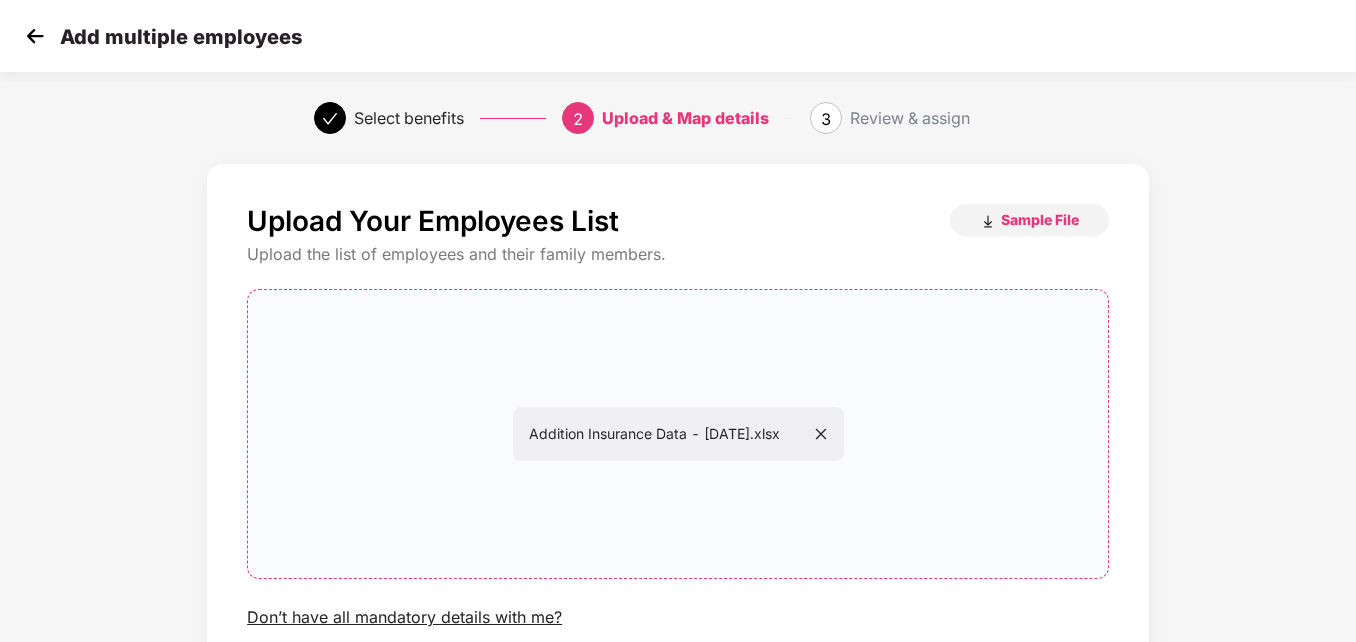 scroll, scrollTop: 161, scrollLeft: 0, axis: vertical 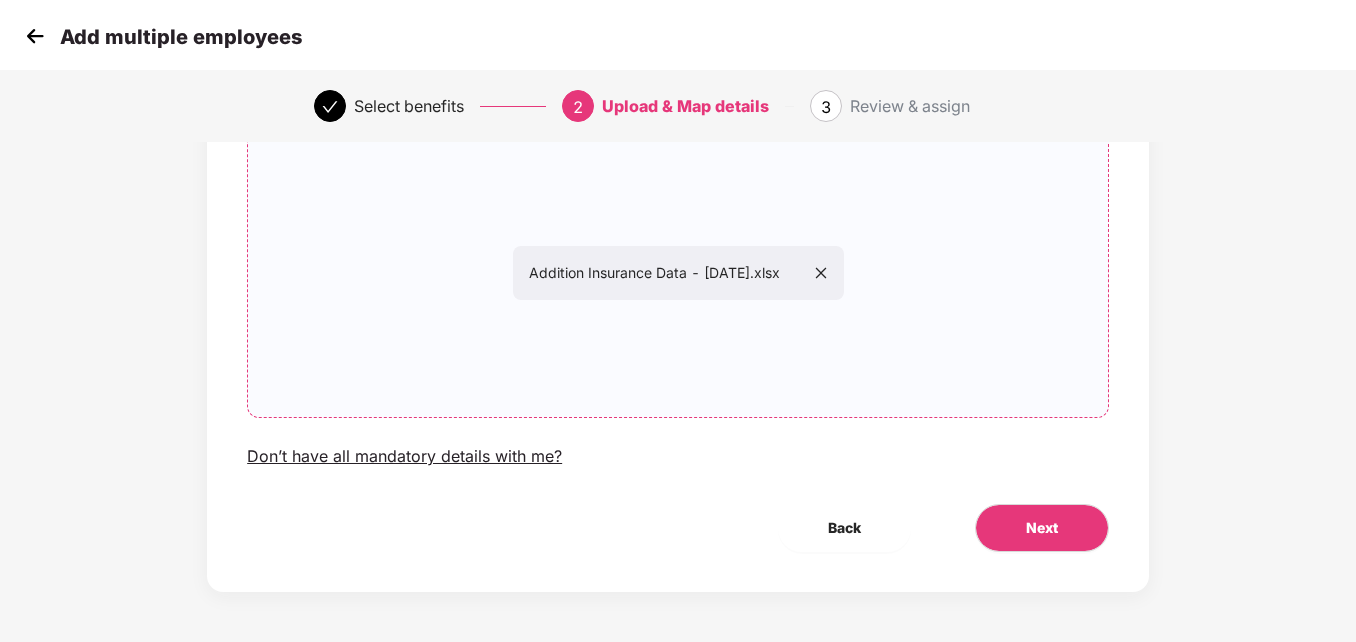 click on "Addition Insurance Data - [DATE].xlsx" at bounding box center (678, 273) 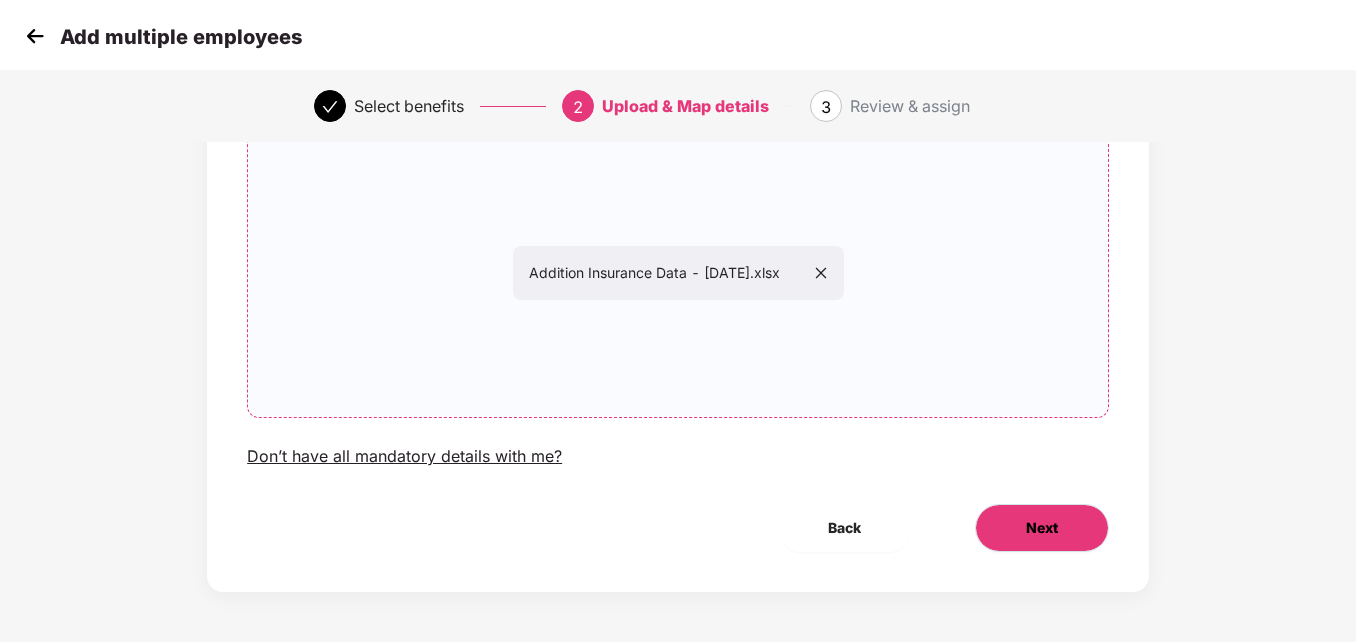 click on "Next" at bounding box center [1042, 528] 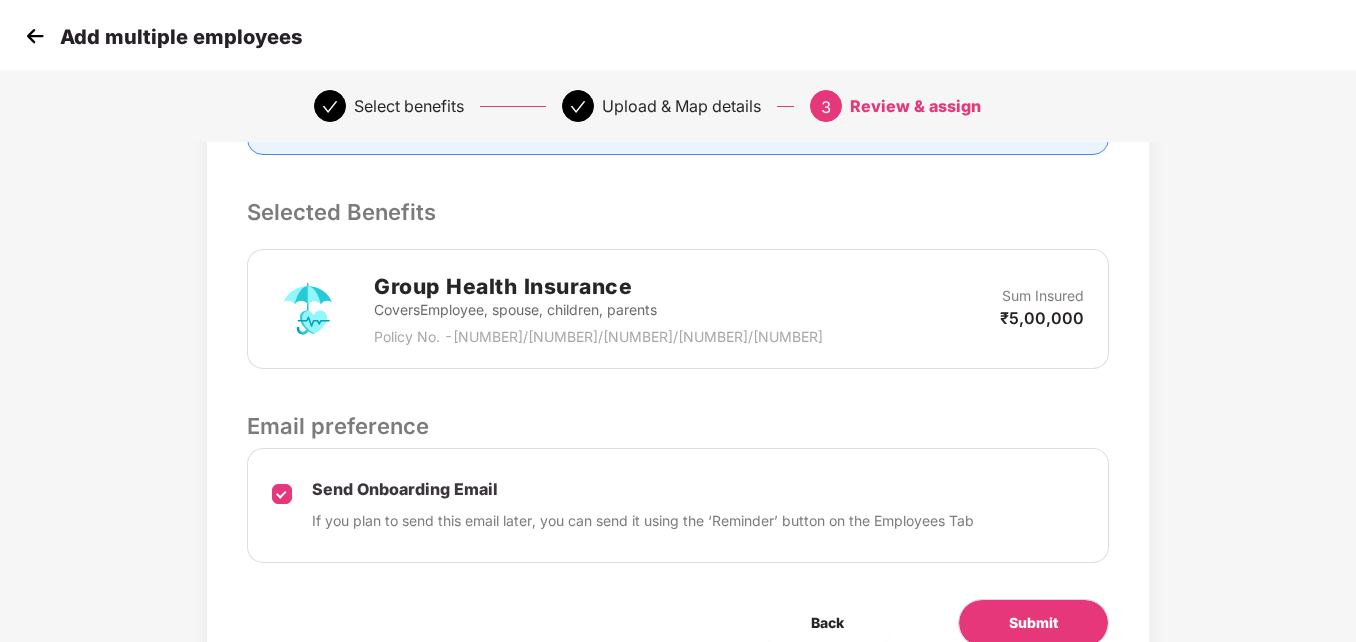 scroll, scrollTop: 495, scrollLeft: 0, axis: vertical 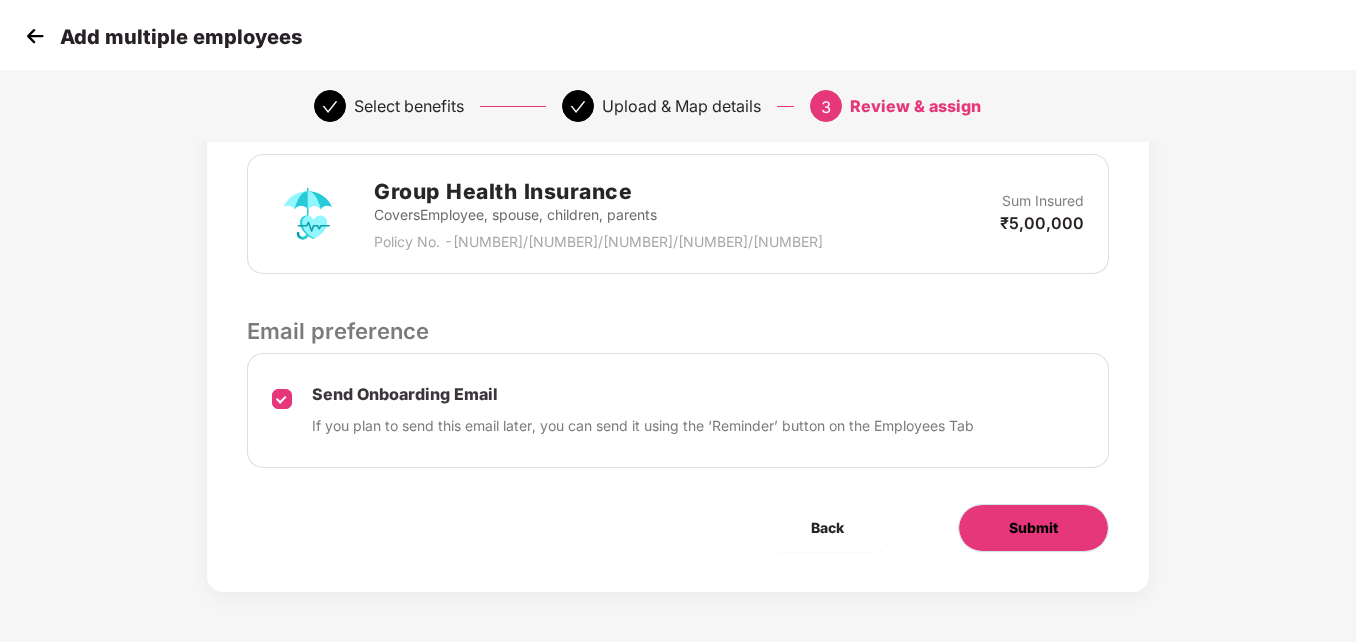 click on "Submit" at bounding box center [1033, 528] 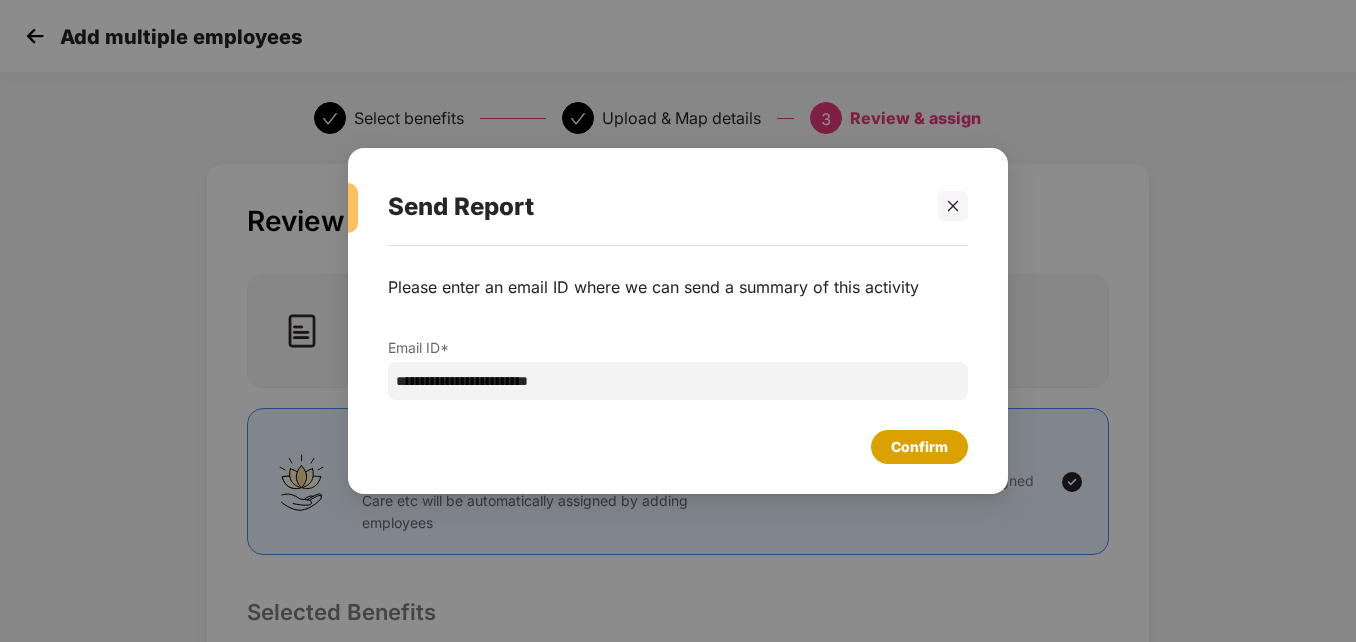 click on "Confirm" at bounding box center (919, 447) 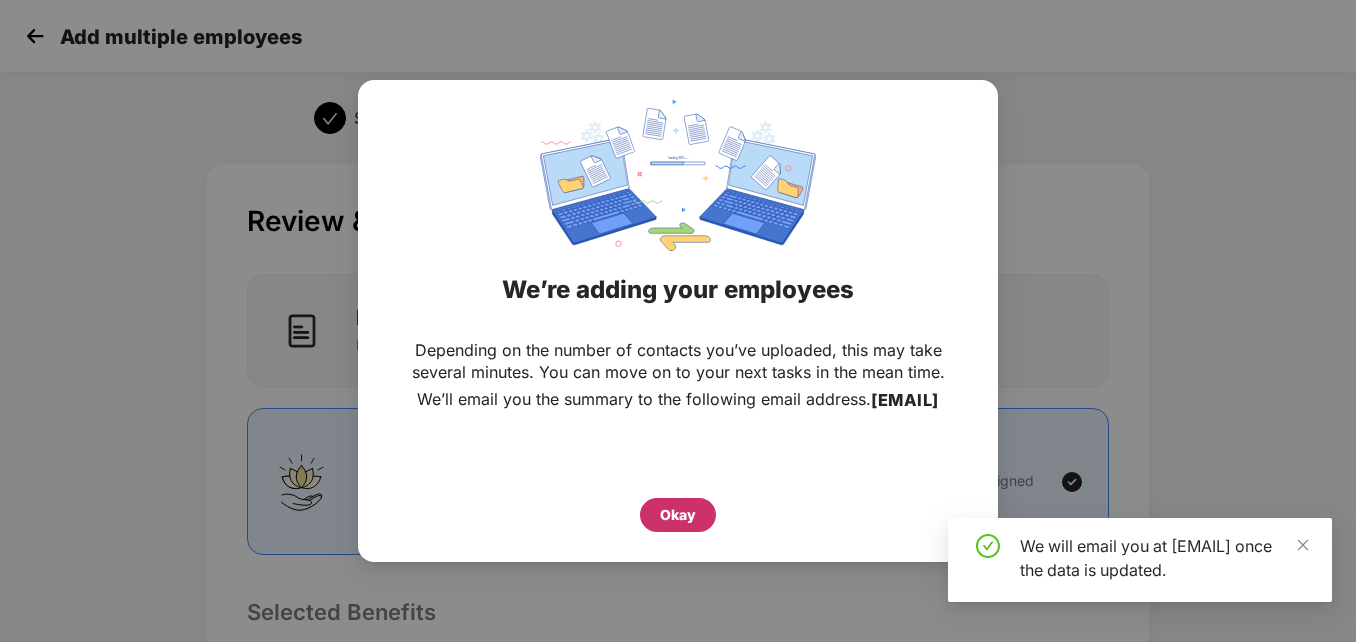 click on "Okay" at bounding box center [678, 515] 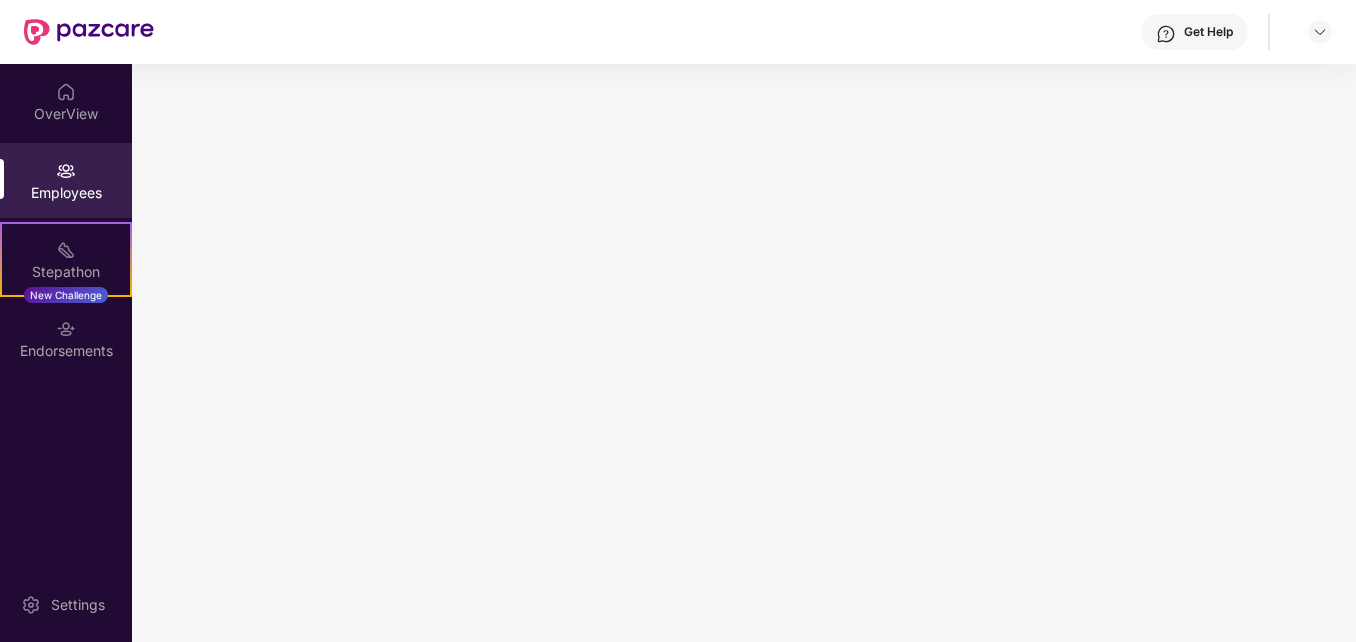 scroll, scrollTop: 0, scrollLeft: 0, axis: both 